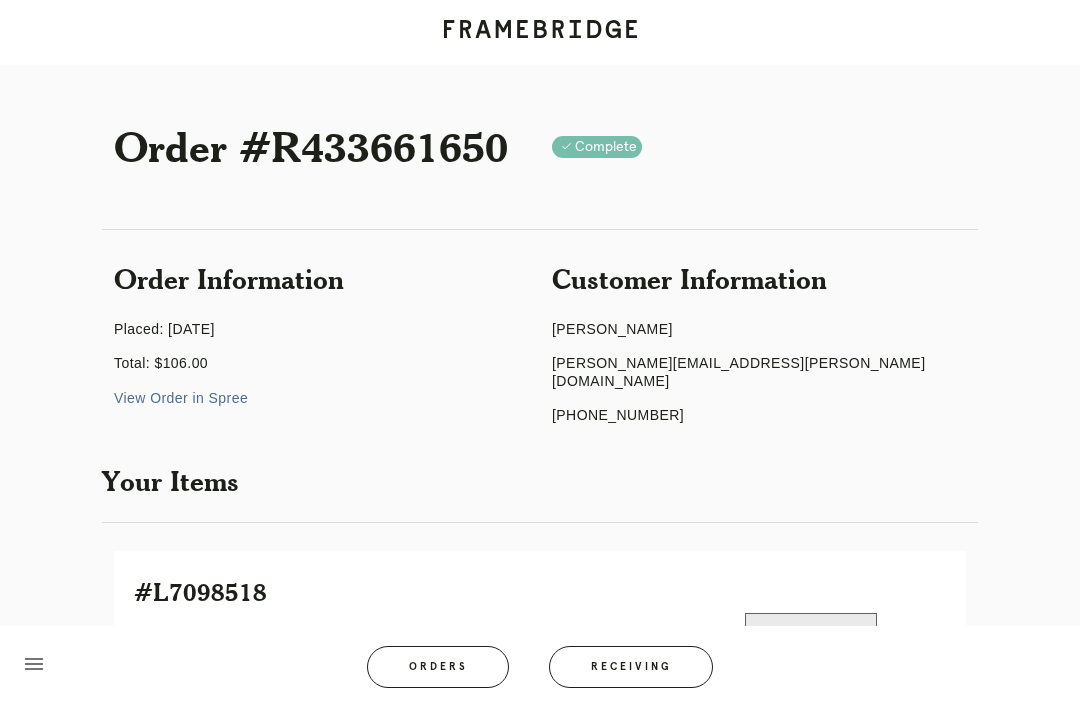 scroll, scrollTop: 0, scrollLeft: 0, axis: both 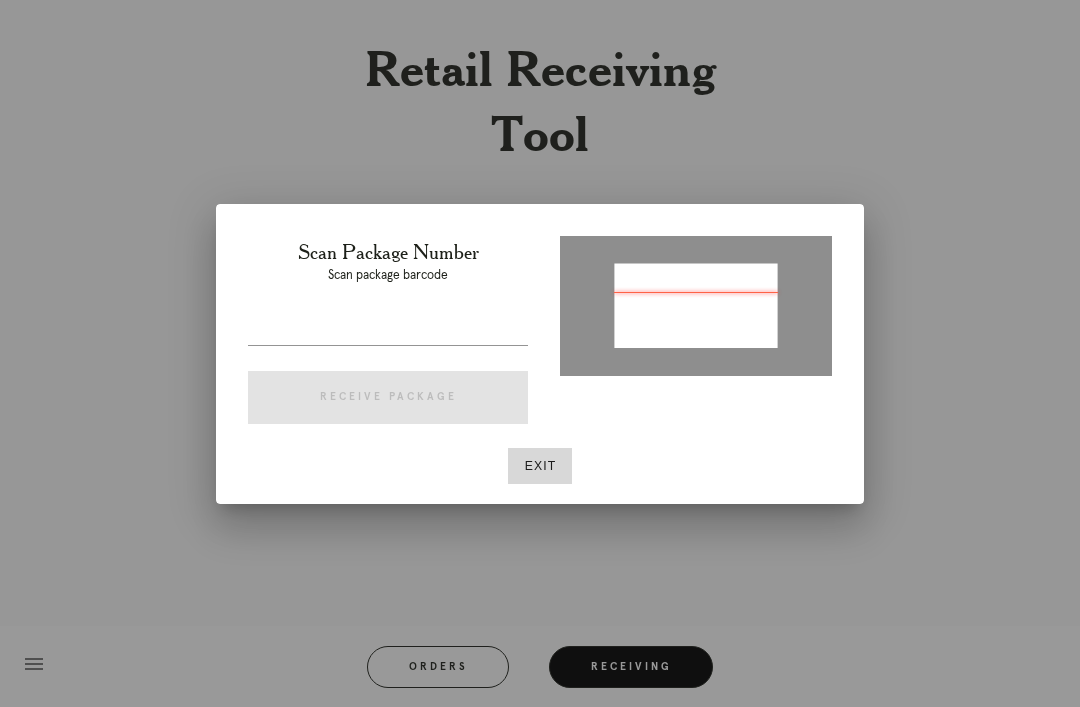 click at bounding box center (696, 304) 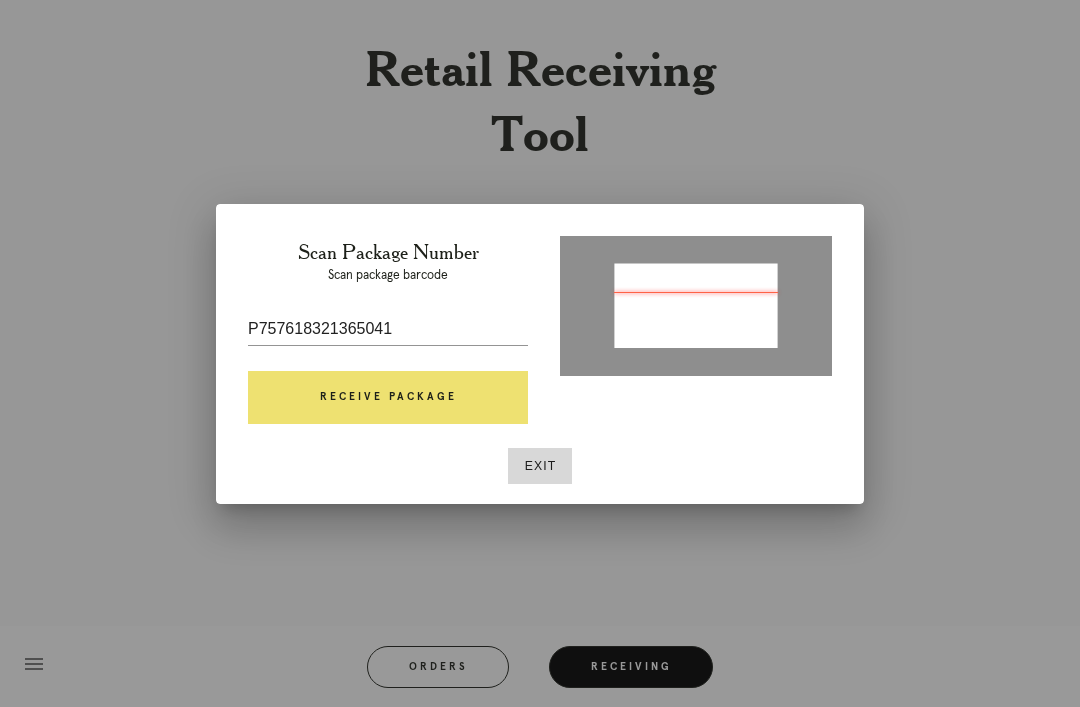 click at bounding box center [696, 307] 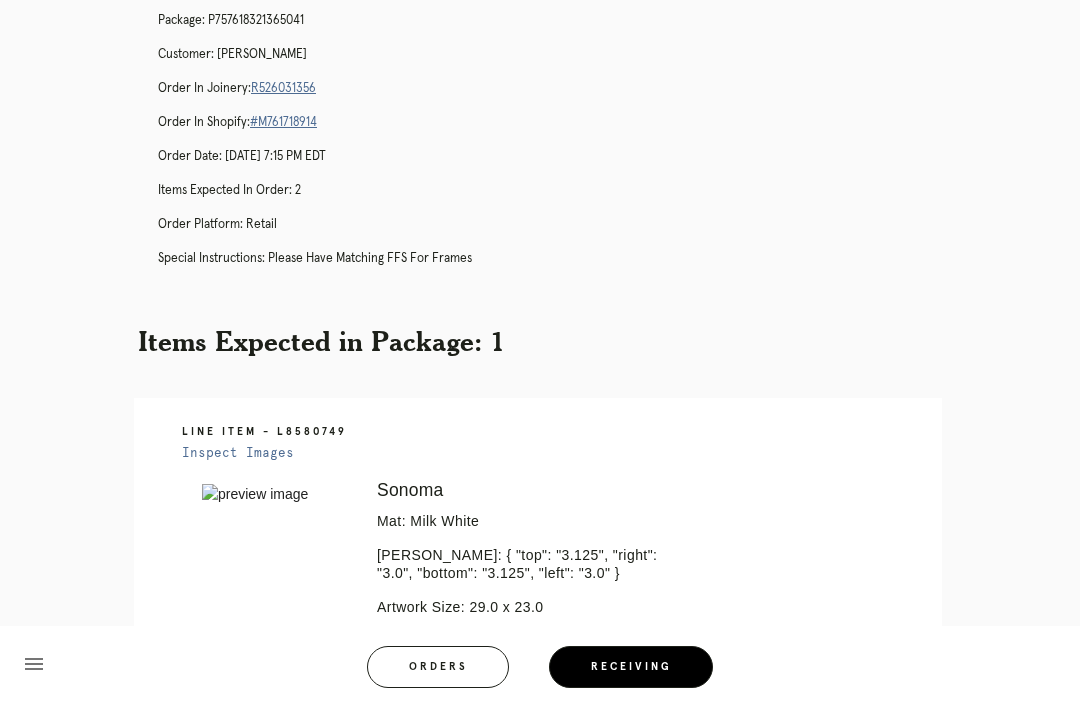 scroll, scrollTop: 0, scrollLeft: 0, axis: both 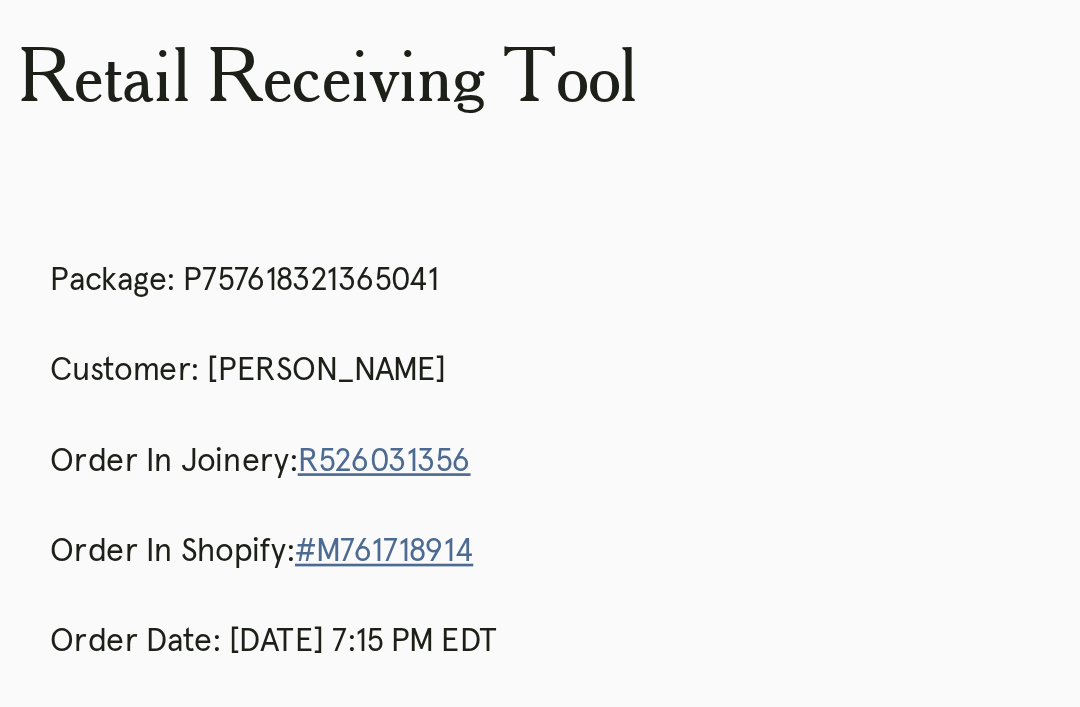 click on "Retail Receiving Tool   close   Package: P757618321365041   Customer: Tyrance Jones
Order in Joinery:
R526031356
Order in Shopify:
#M761718914
Order Date:
06/20/2025  7:15 PM EDT
Items Expected in Order: 2   Order Platform: retail
Special Instructions: Please have matching FFS for frames
Items Expected in Package:  1
Line Item - L8580749
Inspect Images
Error retreiving frame spec #9691577
Sonoma
Mat: Milk White
Mat Width: {
"top": "3.125",
"right": "3.0",
"bottom": "3.125",
"left": "3.0"
}
Artwork Size:
29.0
x
23.0
Frame Size:
36.25
x
30.5
Conveyance: shipped
Attempt: 2
Hanging Hardware: Corner Brackets & Large Sticker
Return Instructions:" at bounding box center (540, 659) 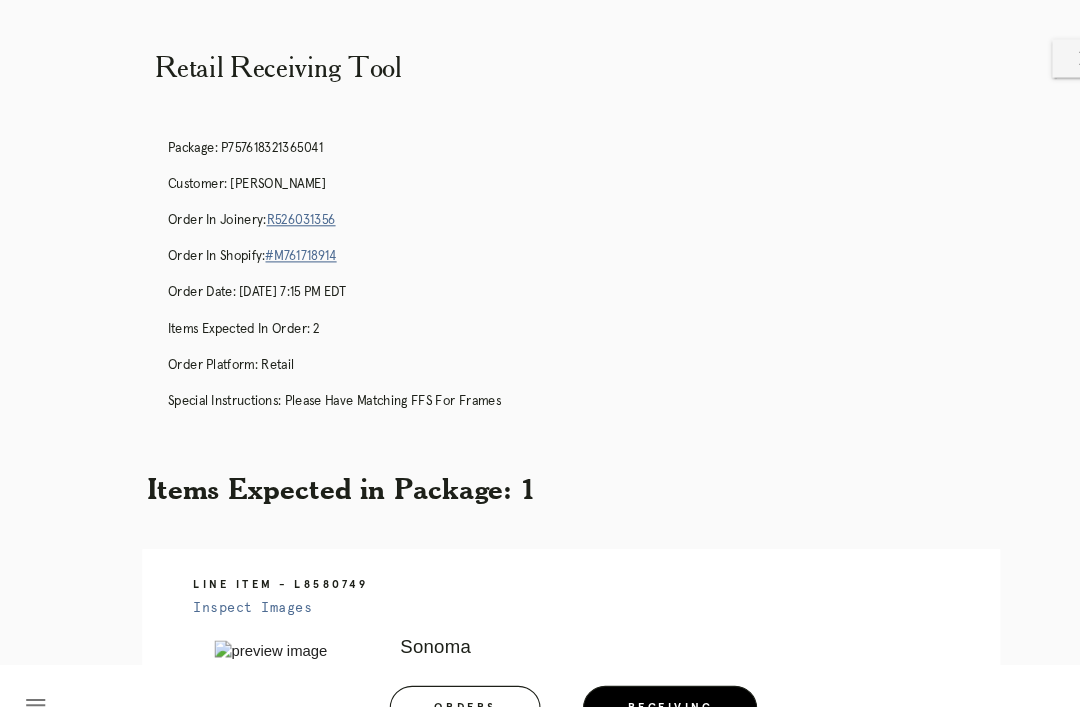 scroll, scrollTop: 0, scrollLeft: 0, axis: both 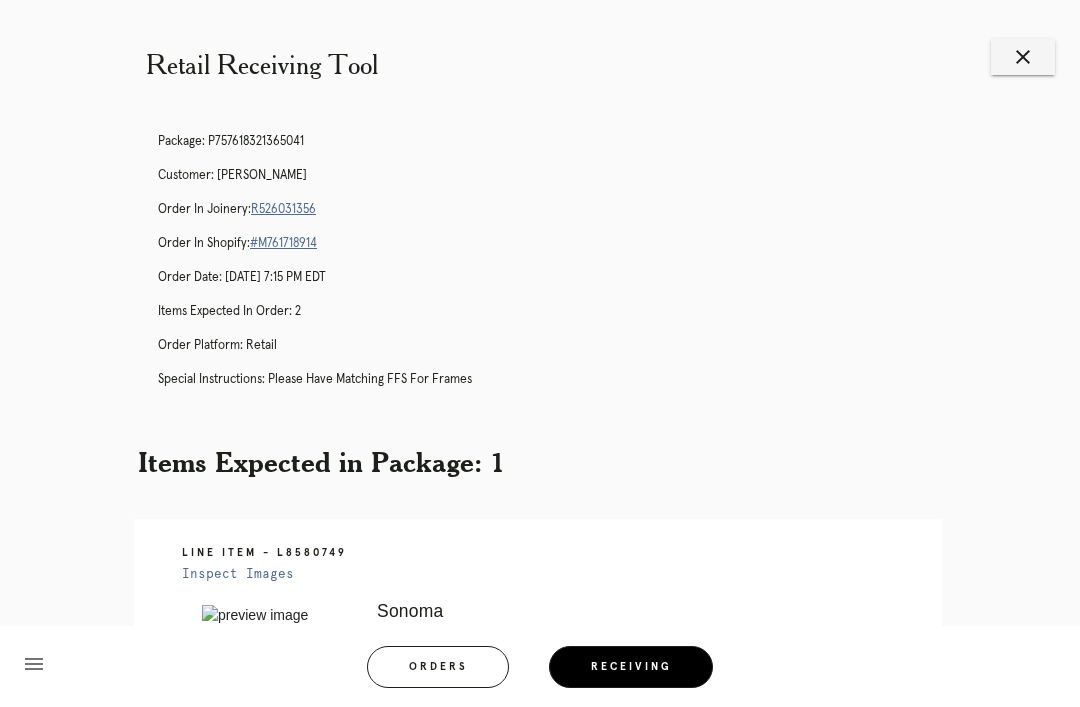 click on "close" at bounding box center [1023, 57] 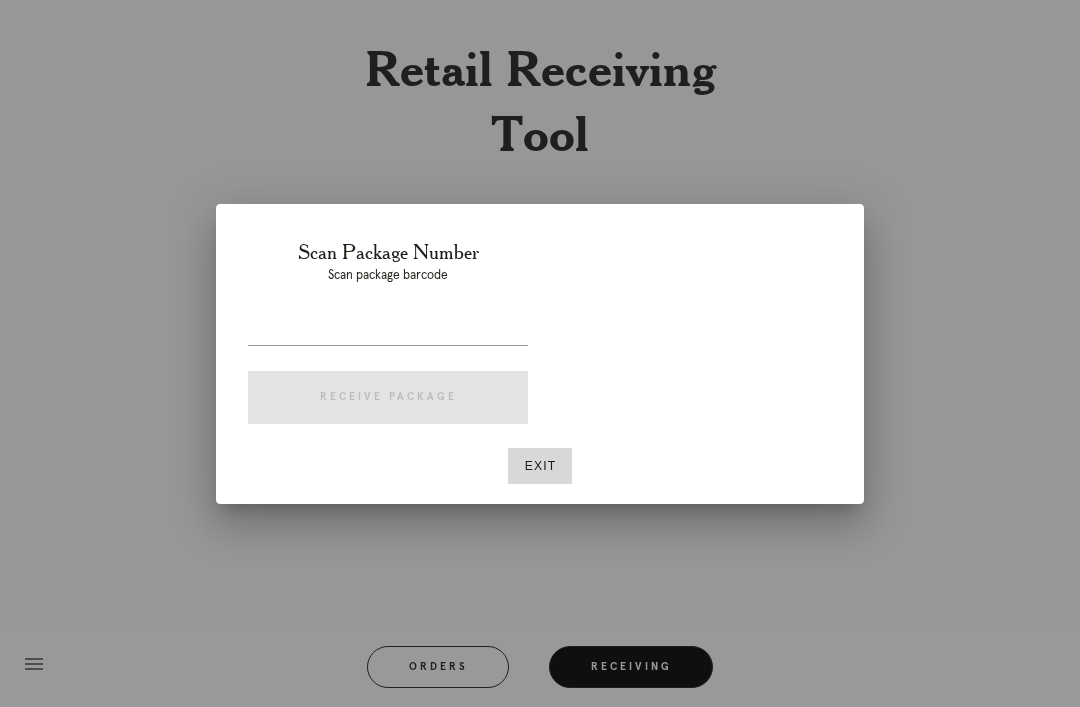 scroll, scrollTop: 0, scrollLeft: 0, axis: both 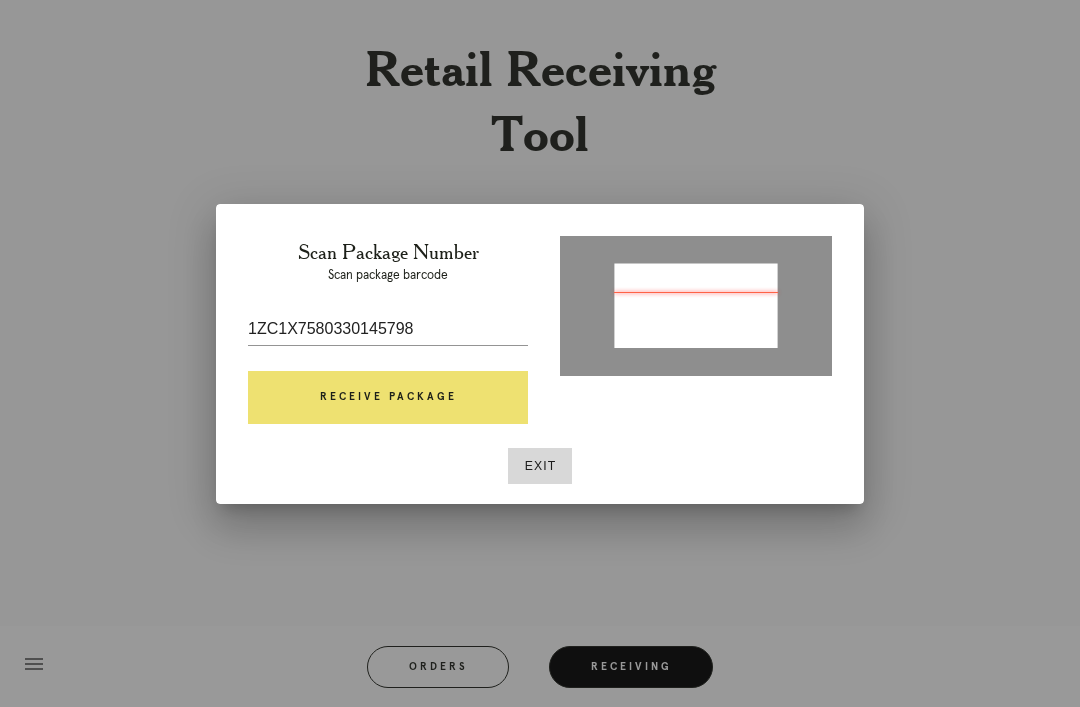 type on "420200023457" 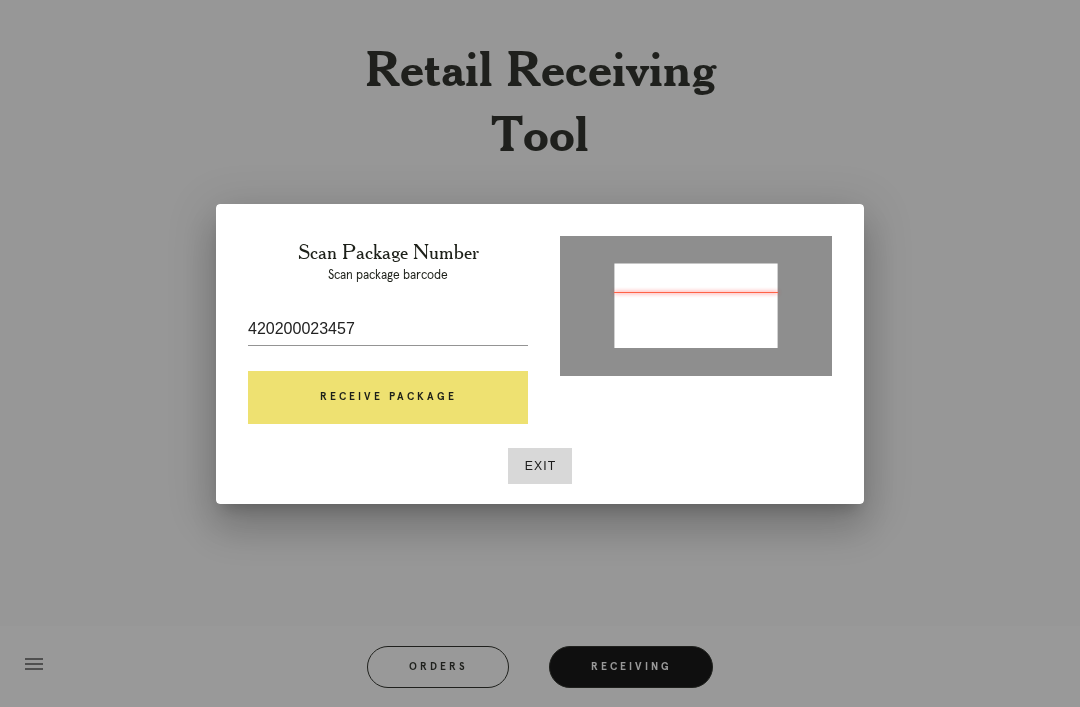 click on "Receive Package" at bounding box center (388, 398) 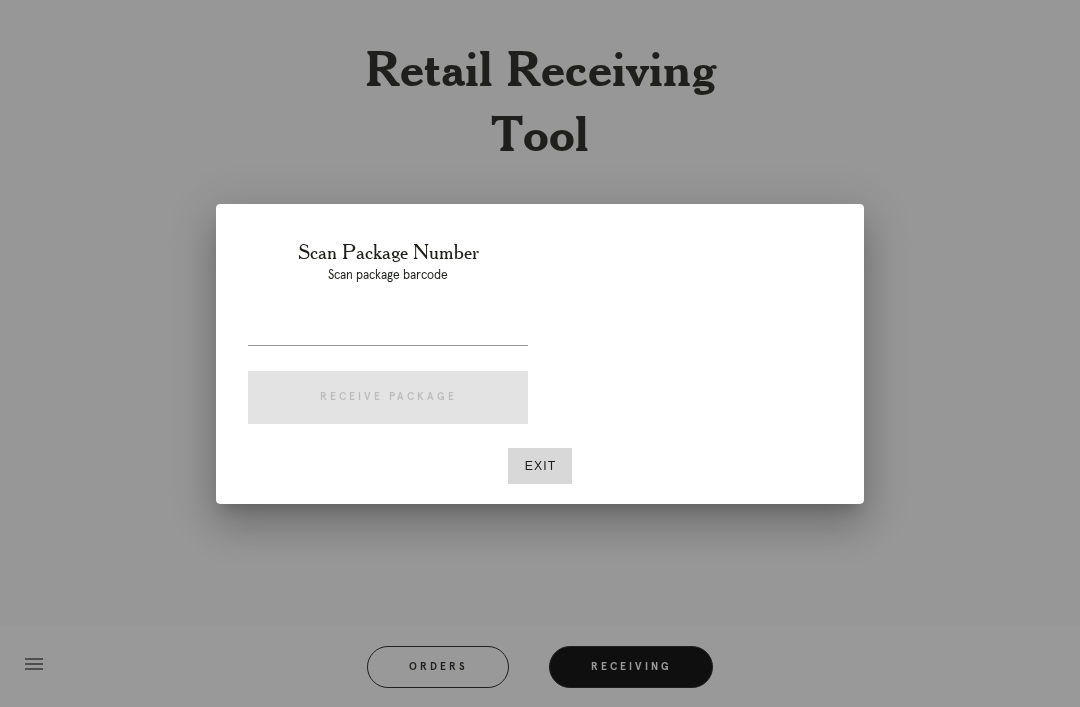 scroll, scrollTop: 0, scrollLeft: 0, axis: both 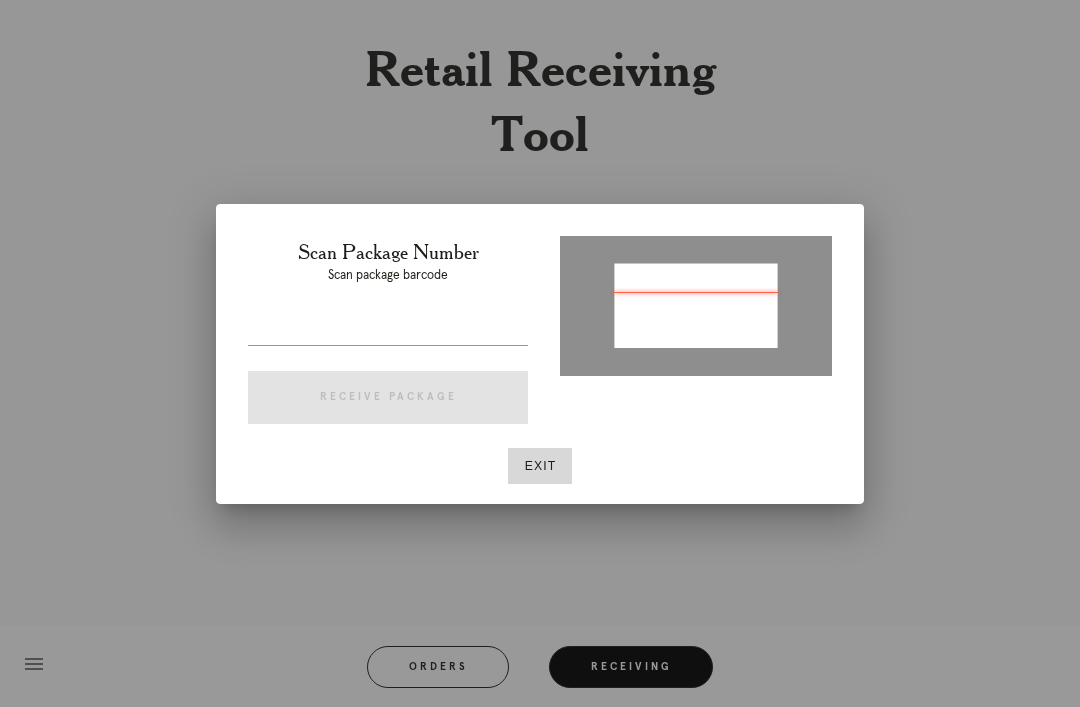type on "1ZC1X7580330145798" 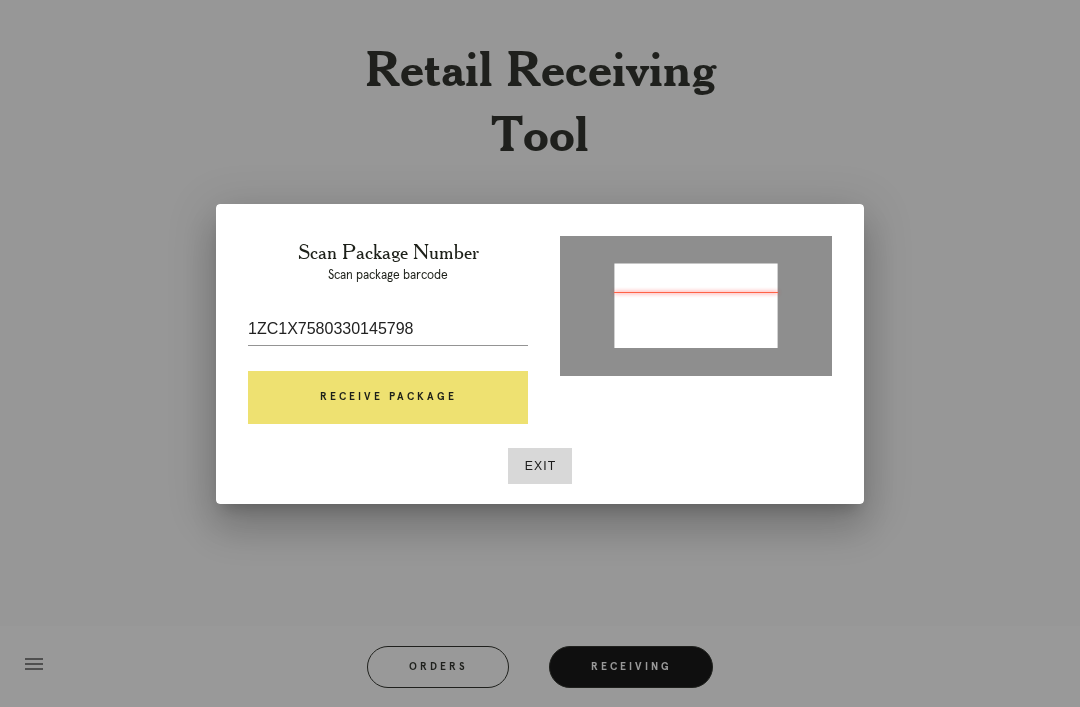 click on "Receive Package" at bounding box center (388, 398) 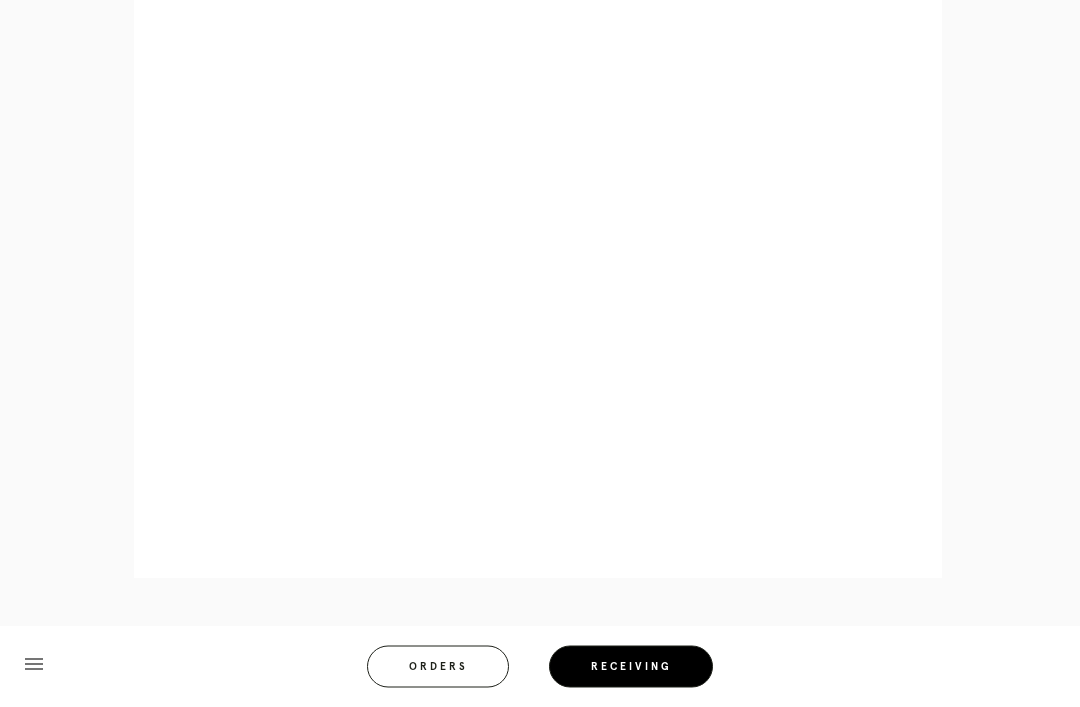 scroll, scrollTop: 1012, scrollLeft: 0, axis: vertical 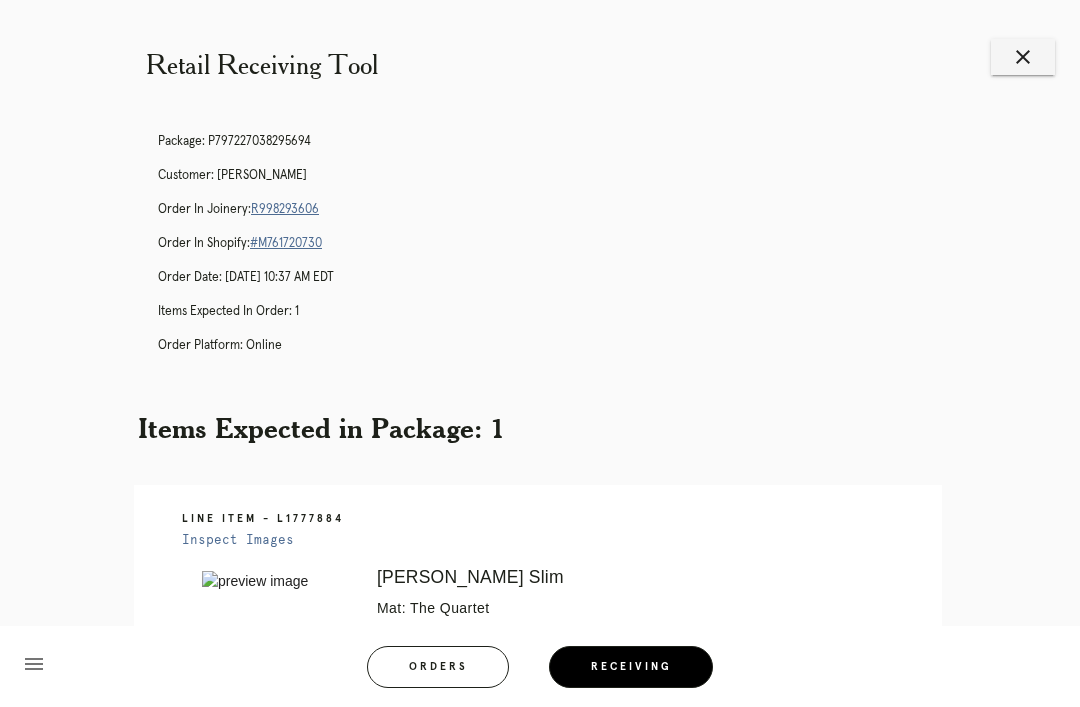 click on "Orders" at bounding box center [438, 667] 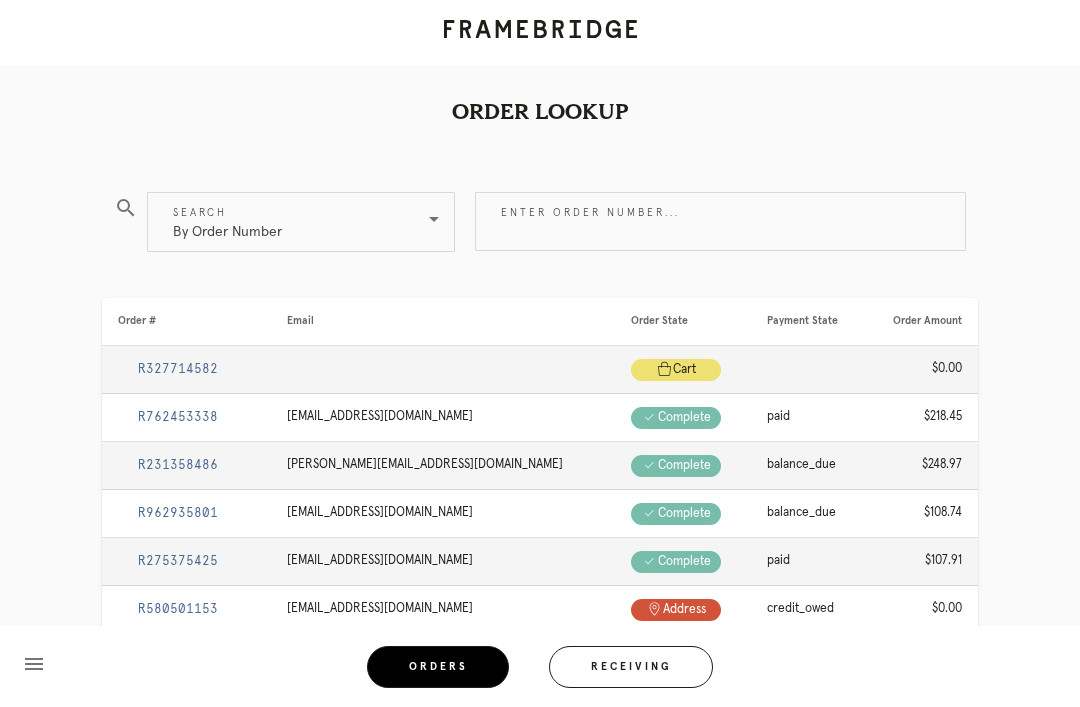 click on "Enter order number..." at bounding box center (720, 221) 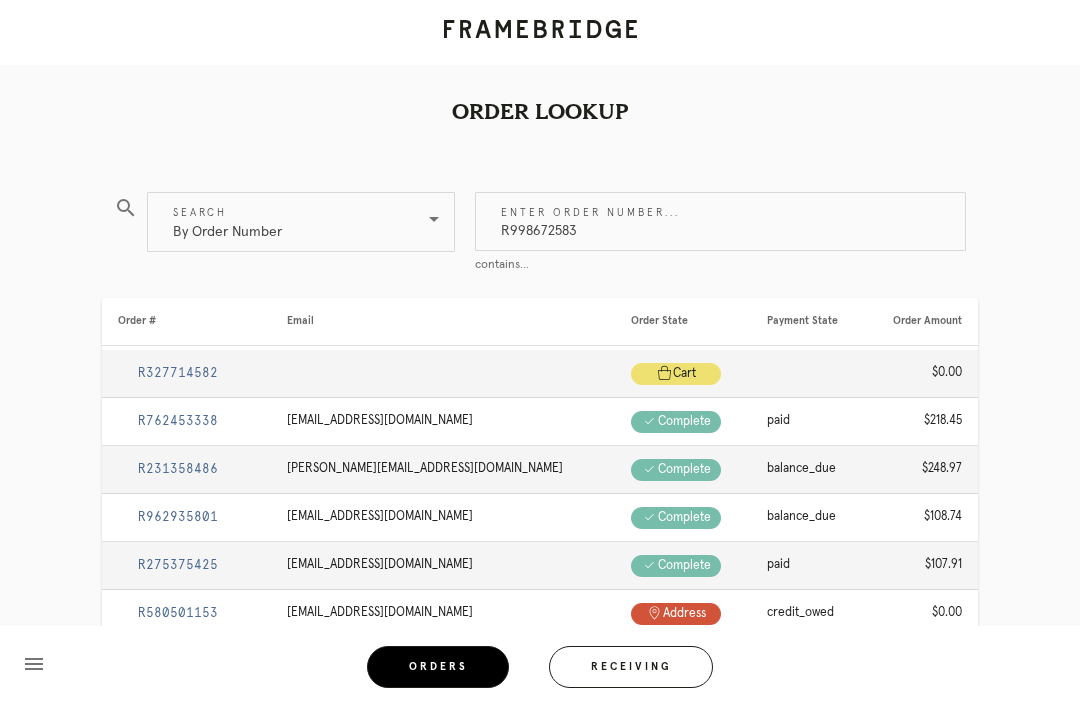 type on "R998672583" 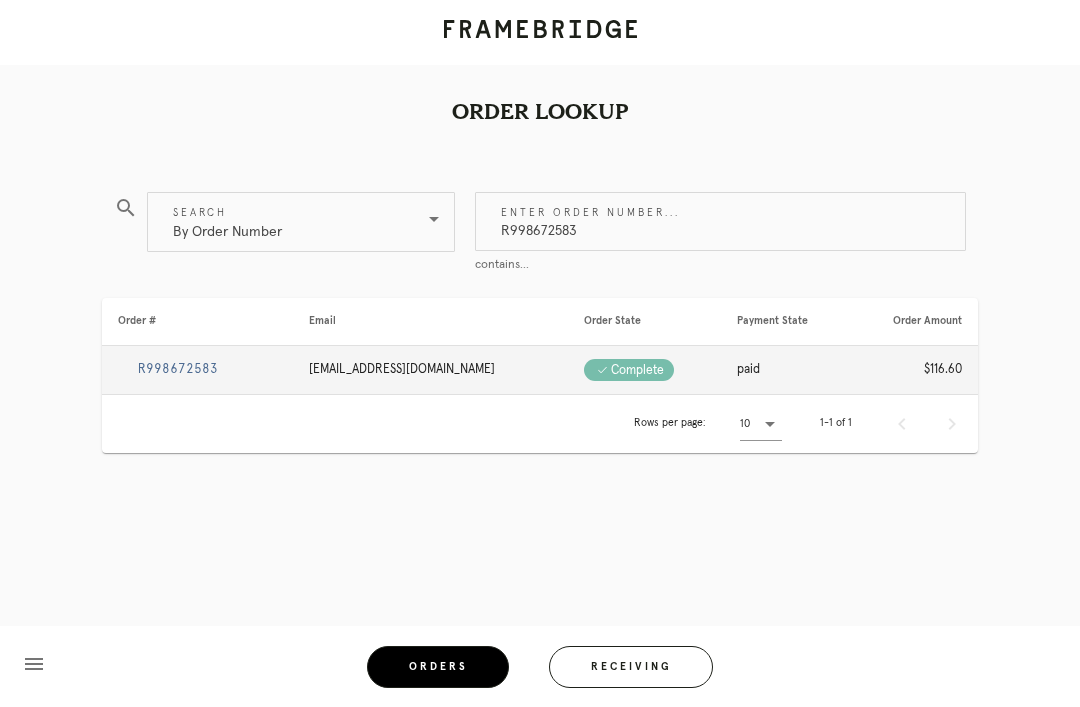 click on "R998672583" at bounding box center [178, 369] 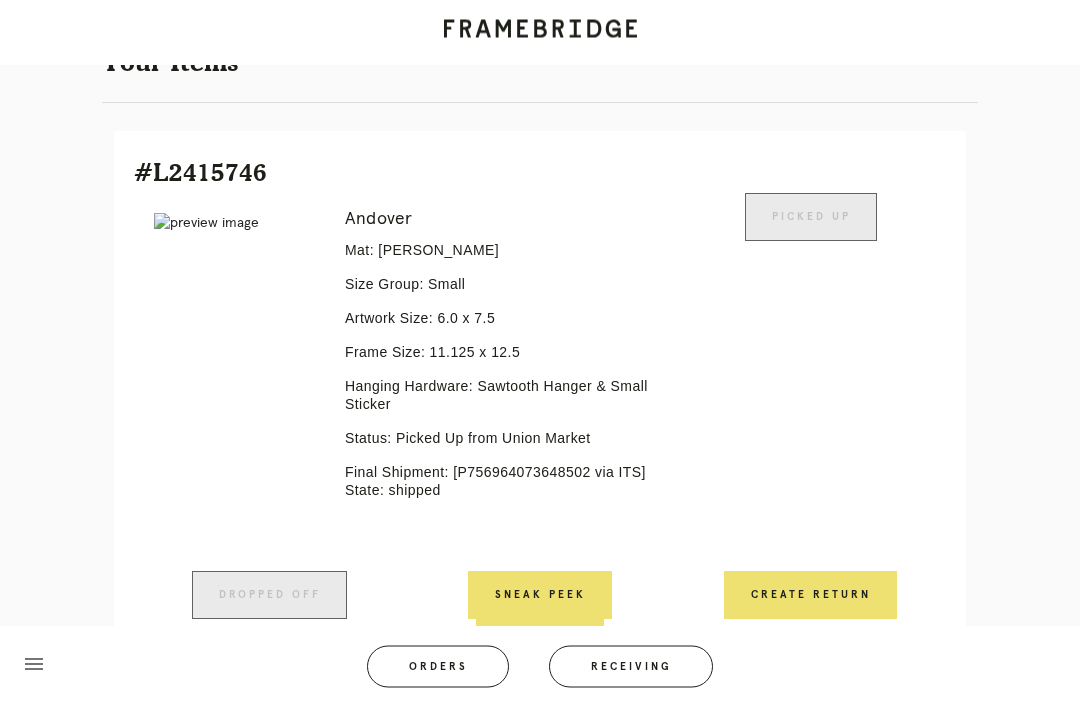 scroll, scrollTop: 446, scrollLeft: 0, axis: vertical 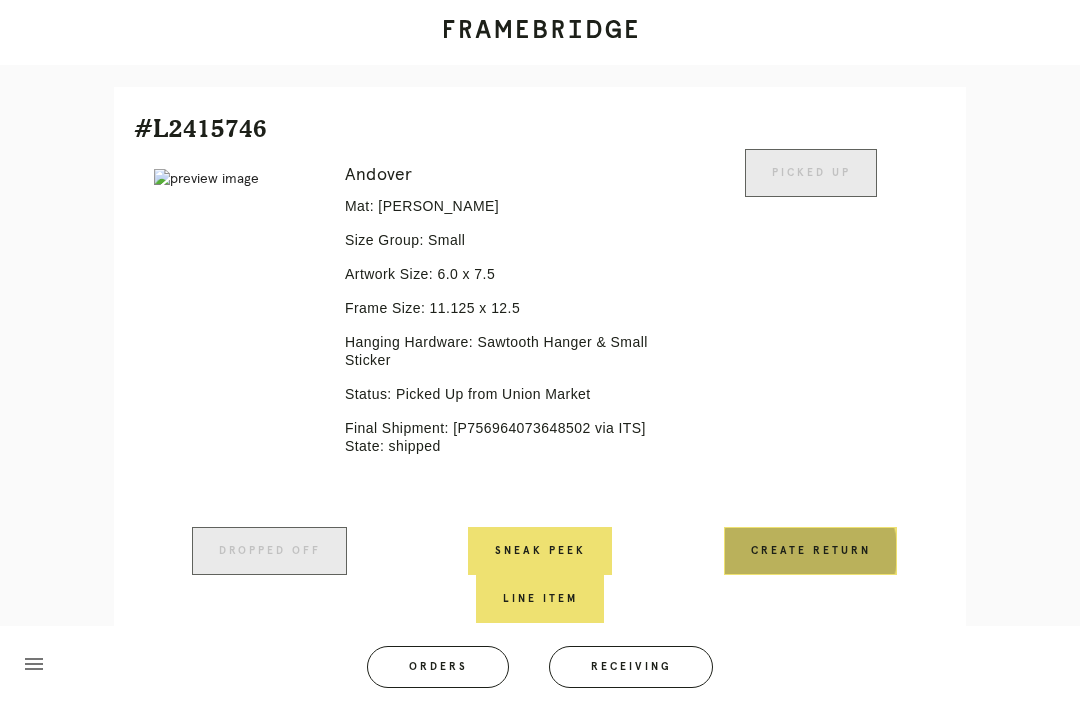 click on "Create Return" at bounding box center (810, 551) 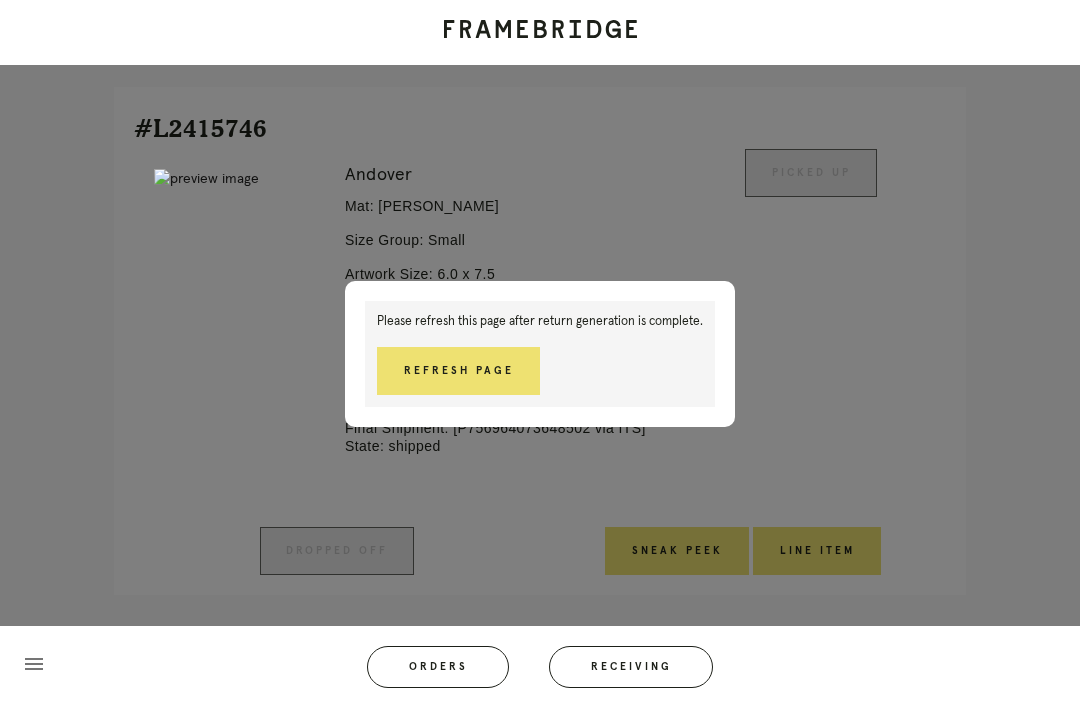 scroll, scrollTop: 460, scrollLeft: 0, axis: vertical 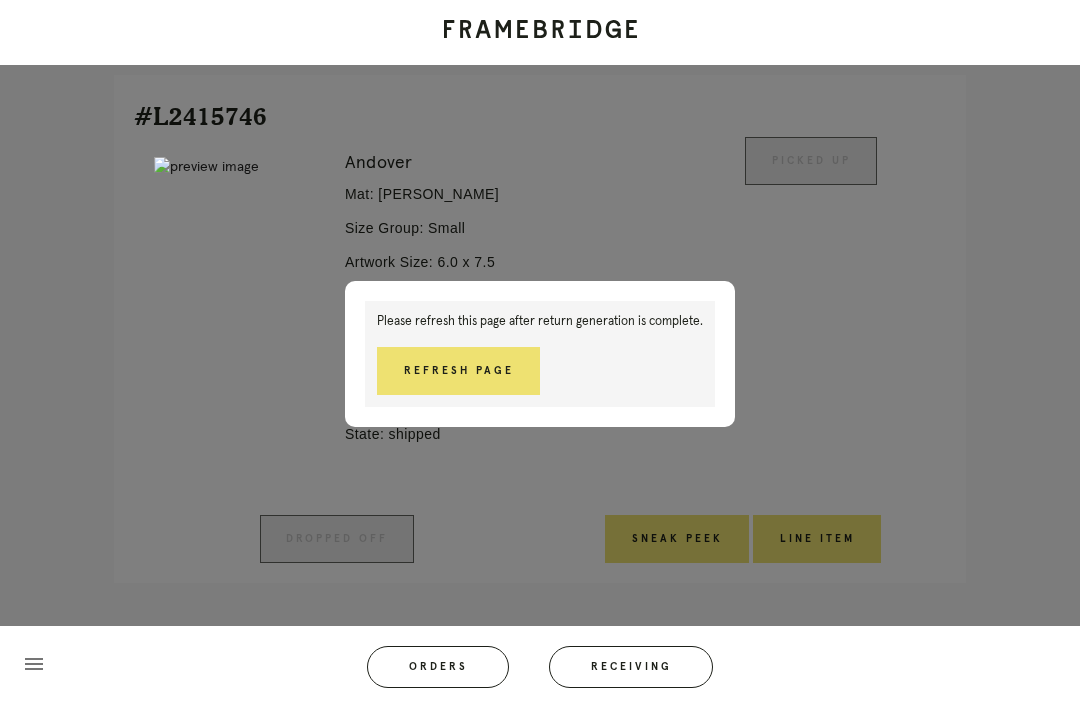 click on "Refresh Page" at bounding box center (458, 371) 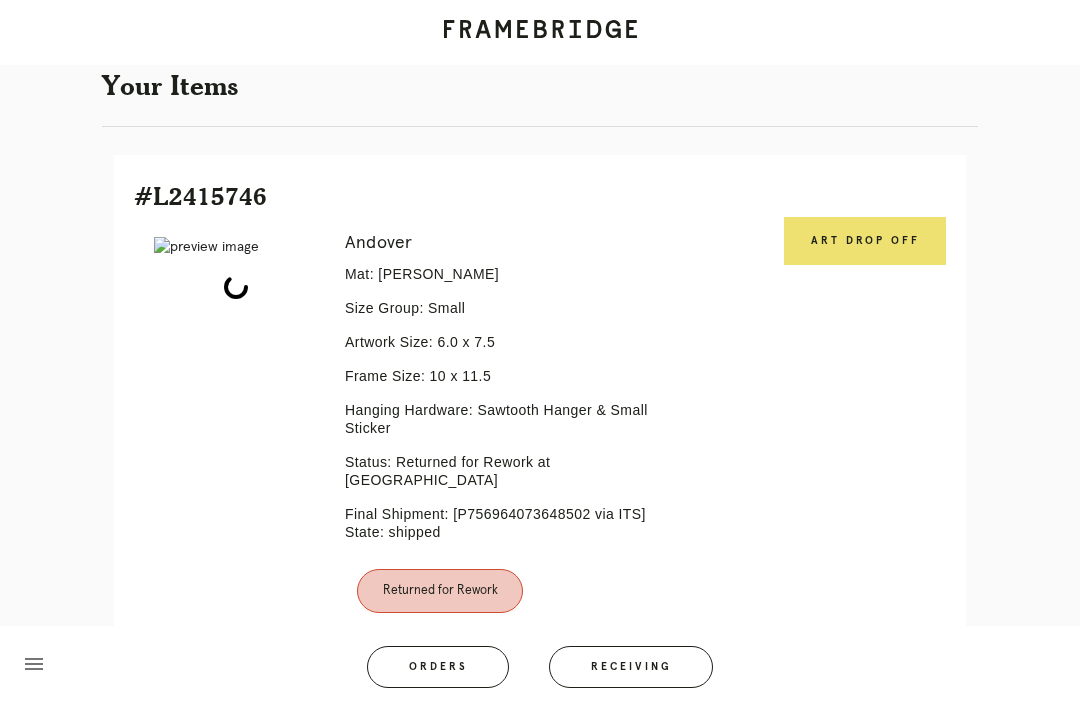 scroll, scrollTop: 388, scrollLeft: 0, axis: vertical 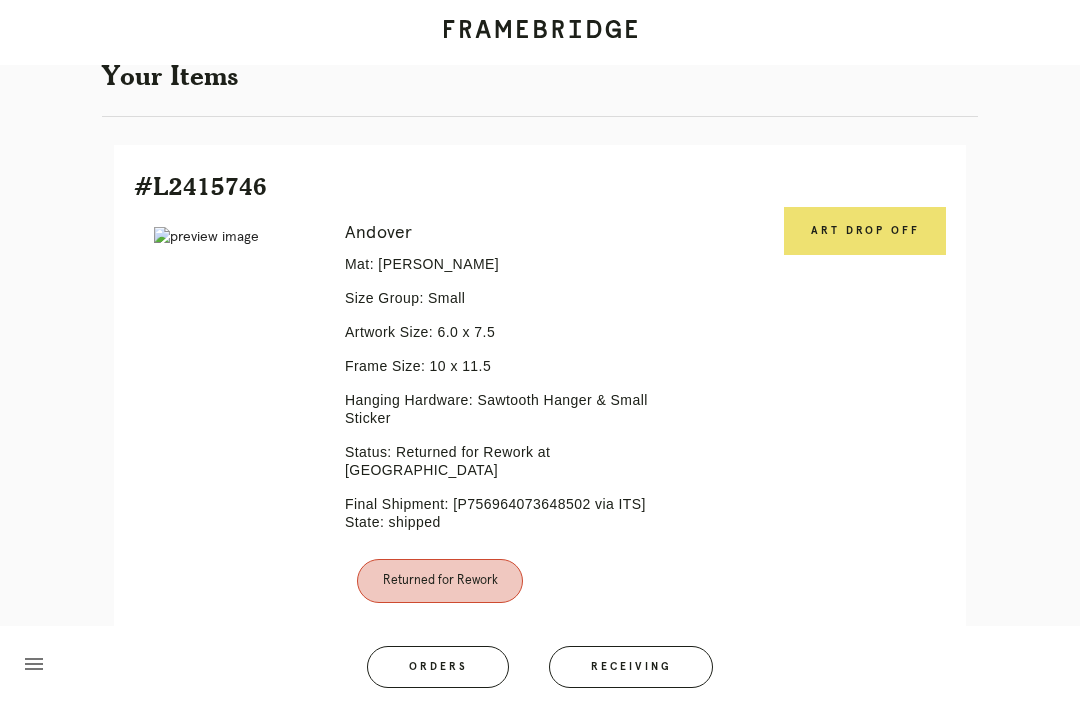 click on "Art drop off" at bounding box center [865, 231] 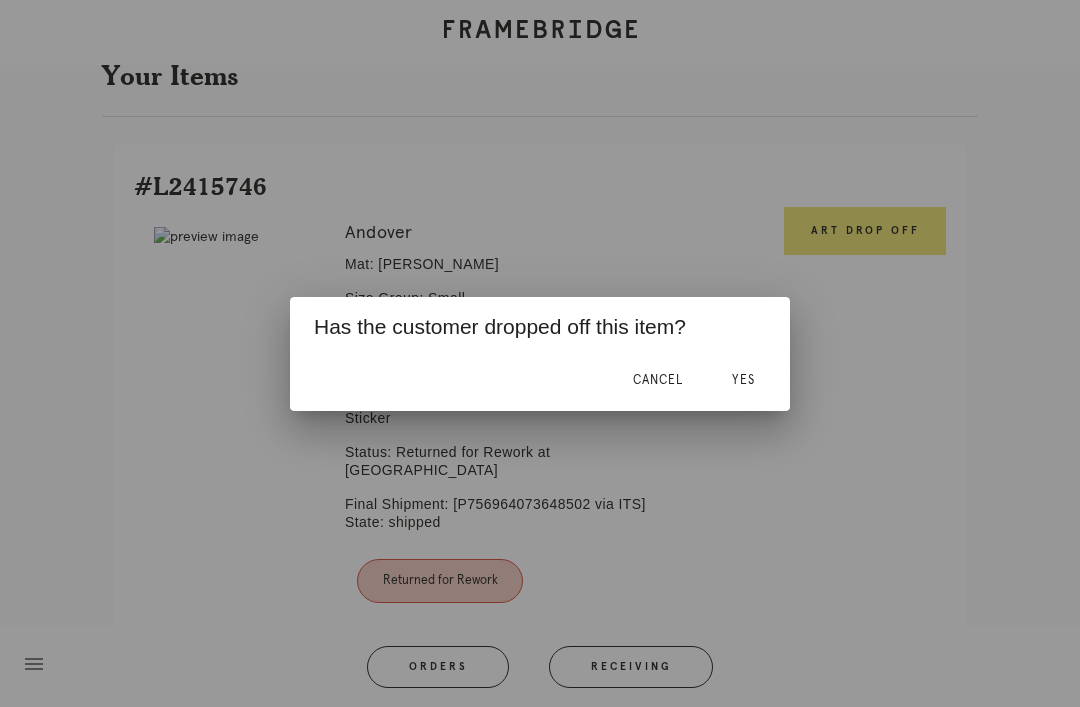click on "Yes" at bounding box center (743, 380) 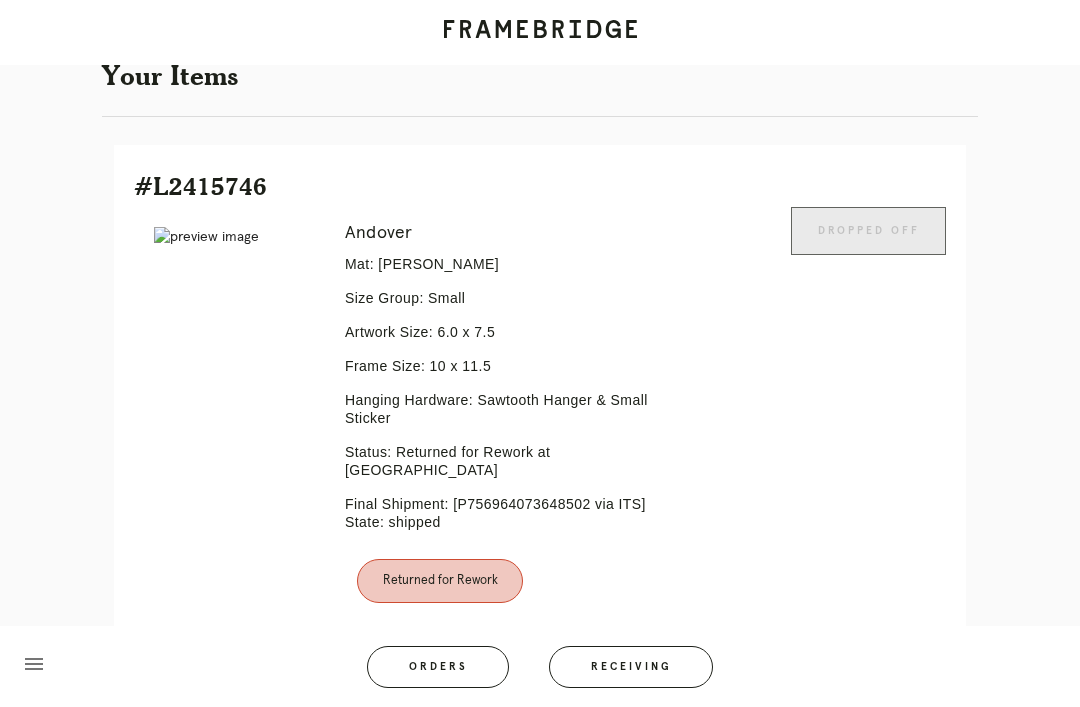 scroll, scrollTop: 464, scrollLeft: 0, axis: vertical 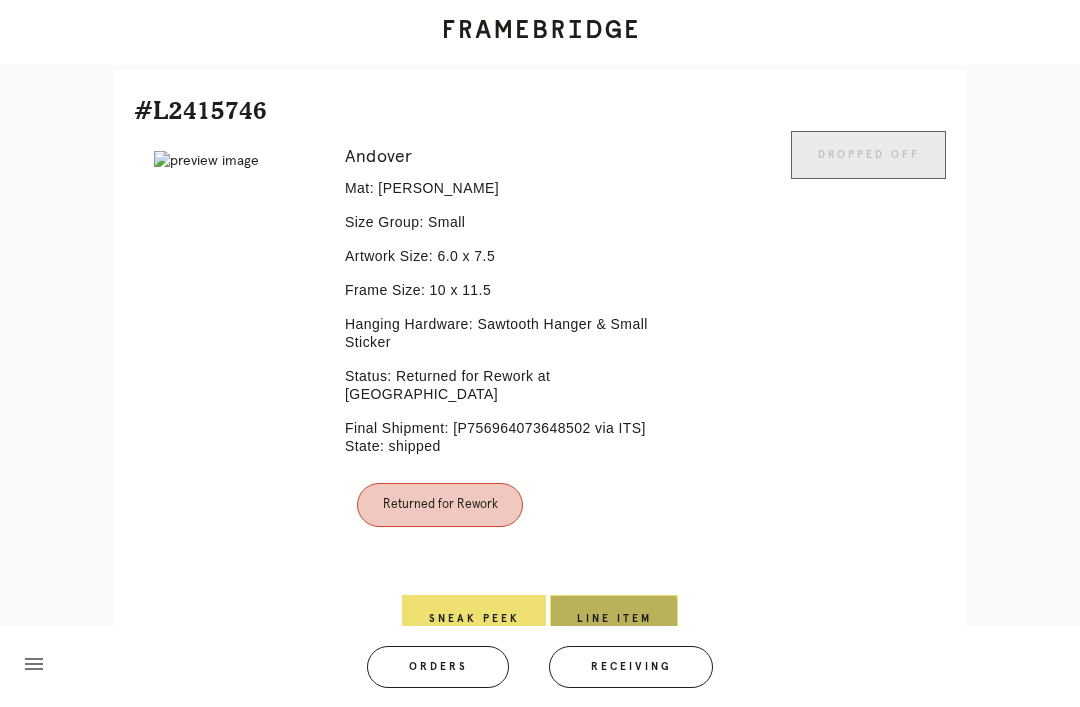 click on "Line Item" at bounding box center [614, 619] 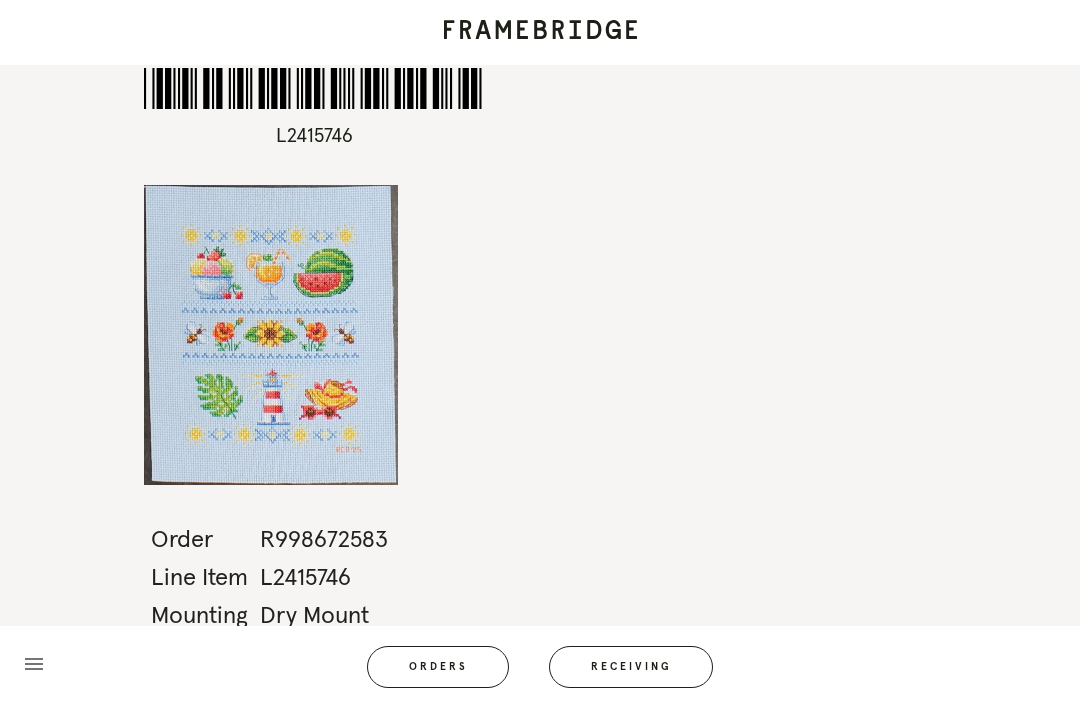 scroll, scrollTop: 24, scrollLeft: 0, axis: vertical 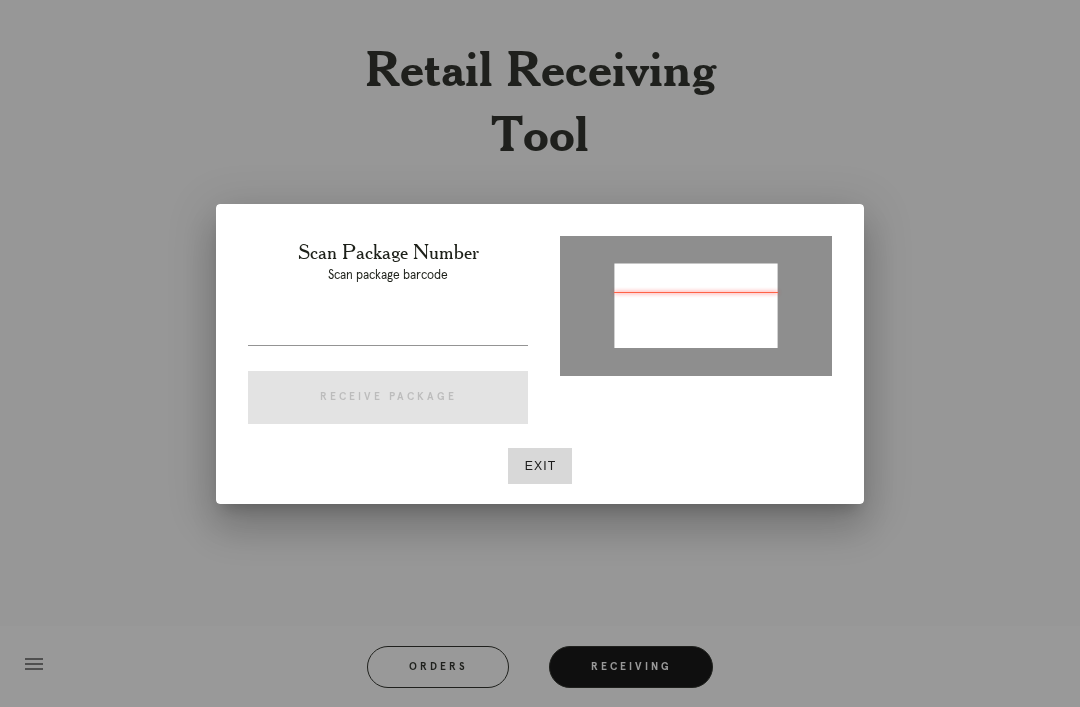 type on "1ZH4E1680304100946" 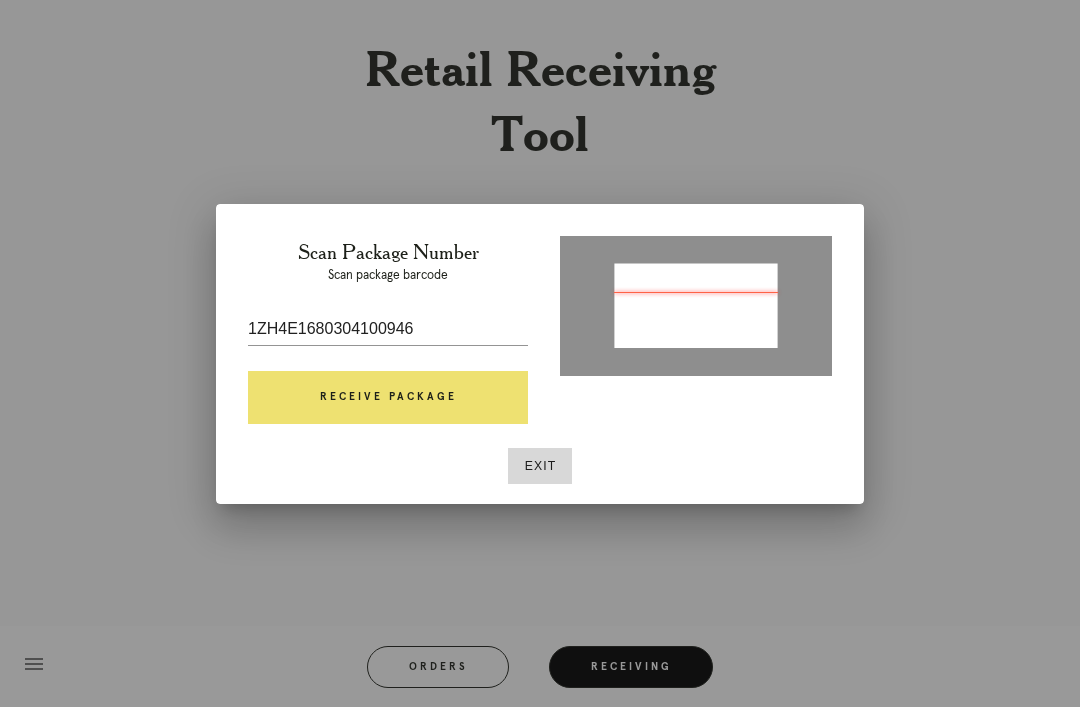 click on "Receive Package" at bounding box center [388, 398] 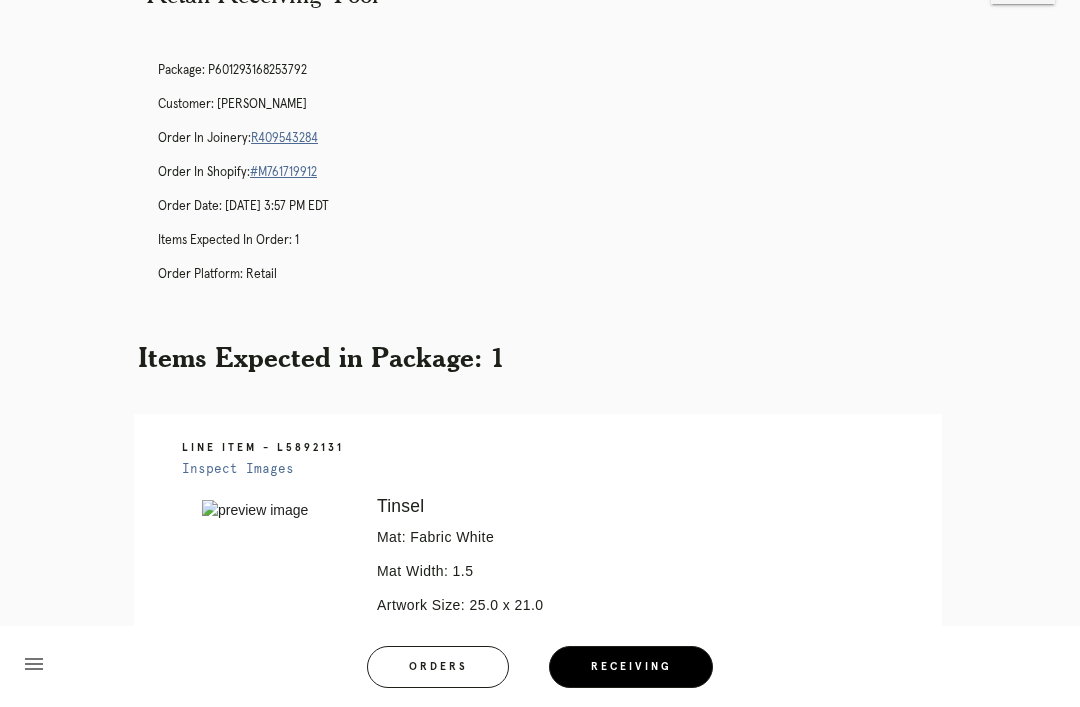 scroll, scrollTop: 0, scrollLeft: 0, axis: both 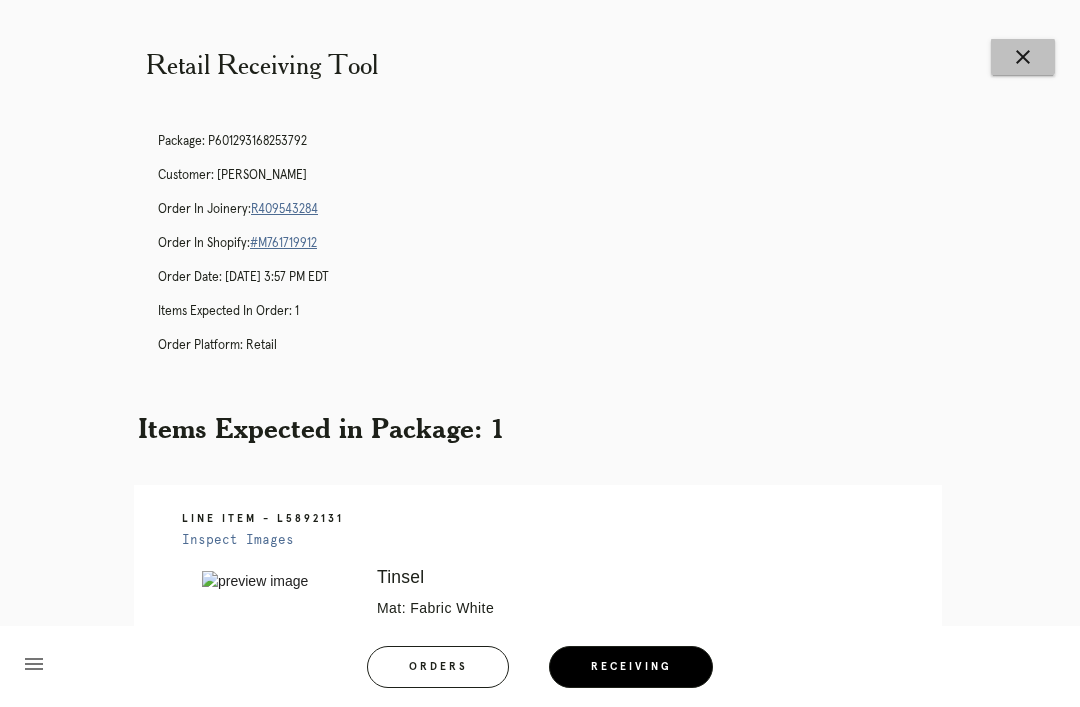 click on "close" at bounding box center [1023, 57] 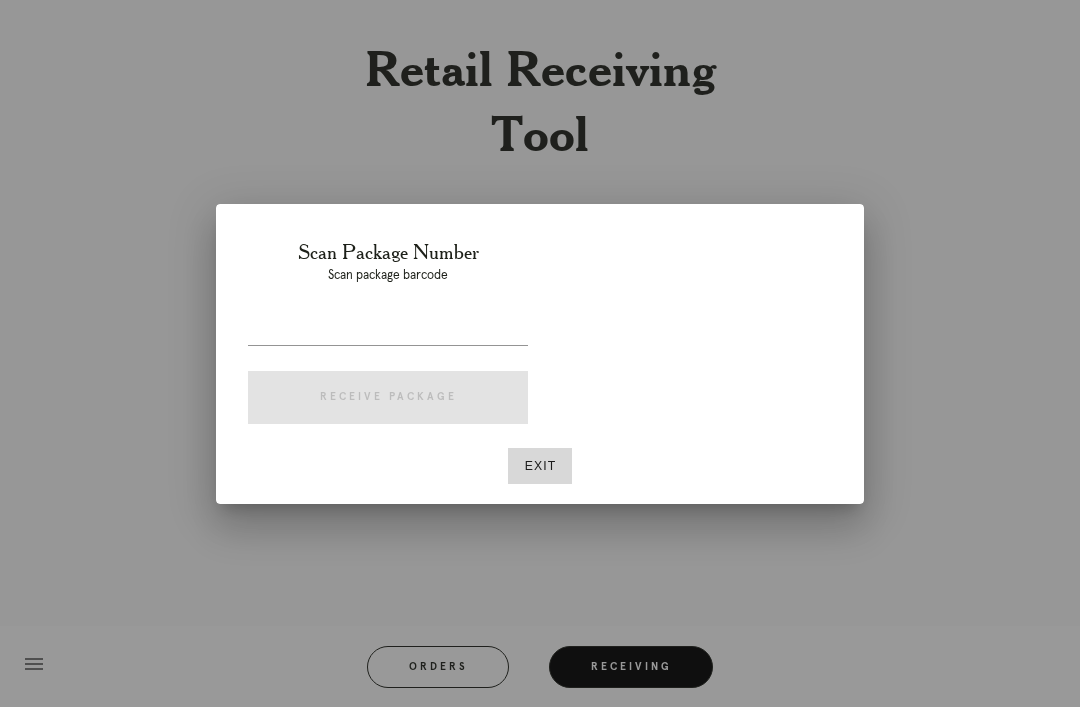 scroll, scrollTop: 0, scrollLeft: 0, axis: both 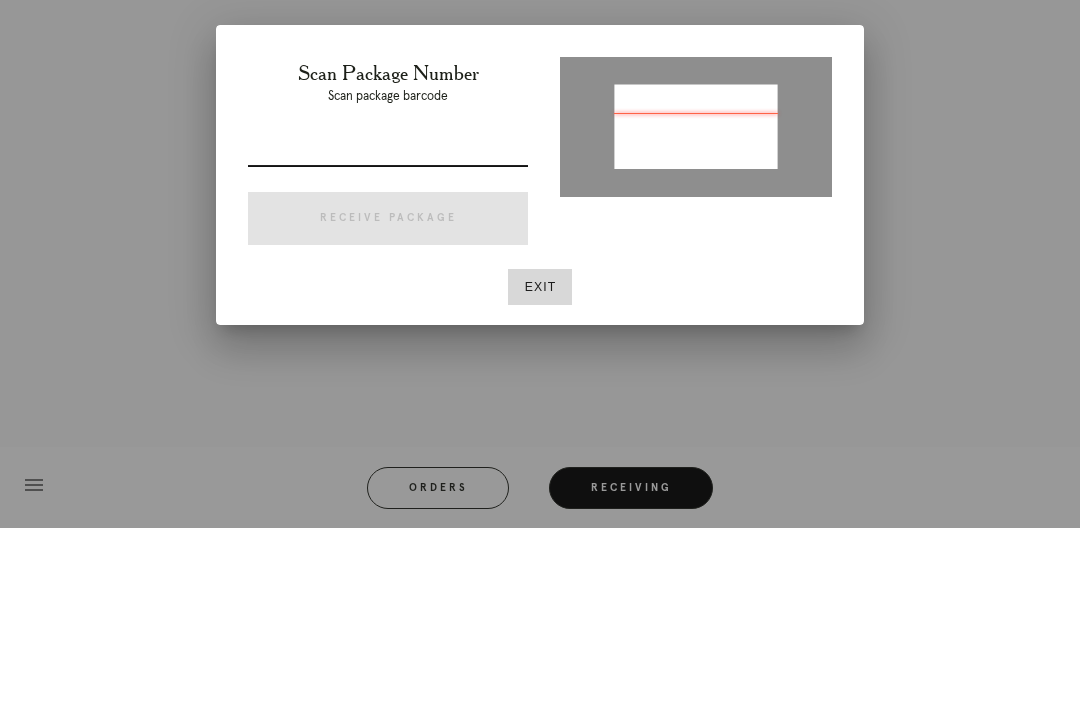 type on "P285174936377377" 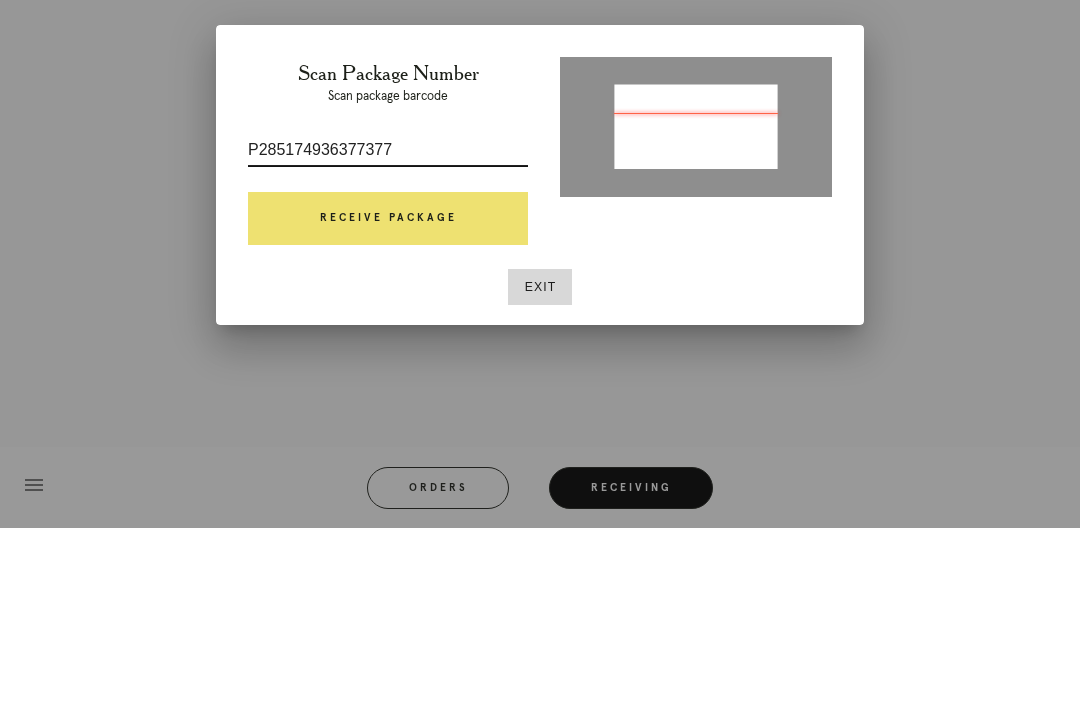 click on "Receive Package" at bounding box center [388, 398] 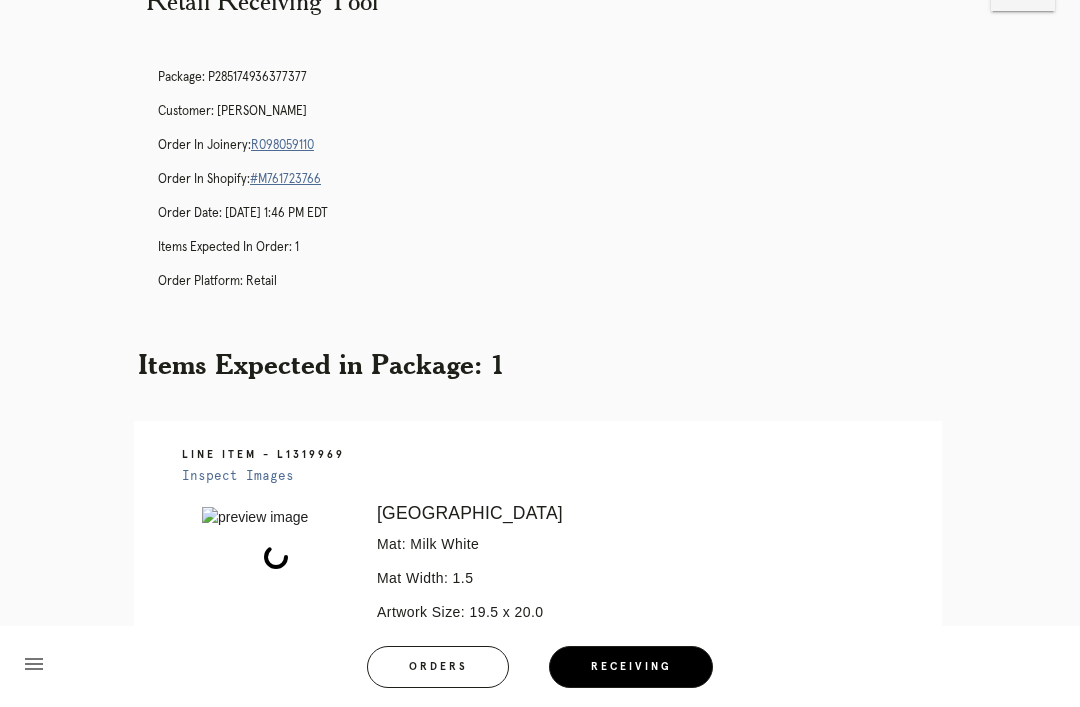 click on "Package: P285174936377377   Customer: Richard Banuelos
Order in Joinery:
R098059110
Order in Shopify:
#M761723766
Order Date:
06/29/2025  1:46 PM EDT
Items Expected in Order: 1   Order Platform: retail" at bounding box center (560, 188) 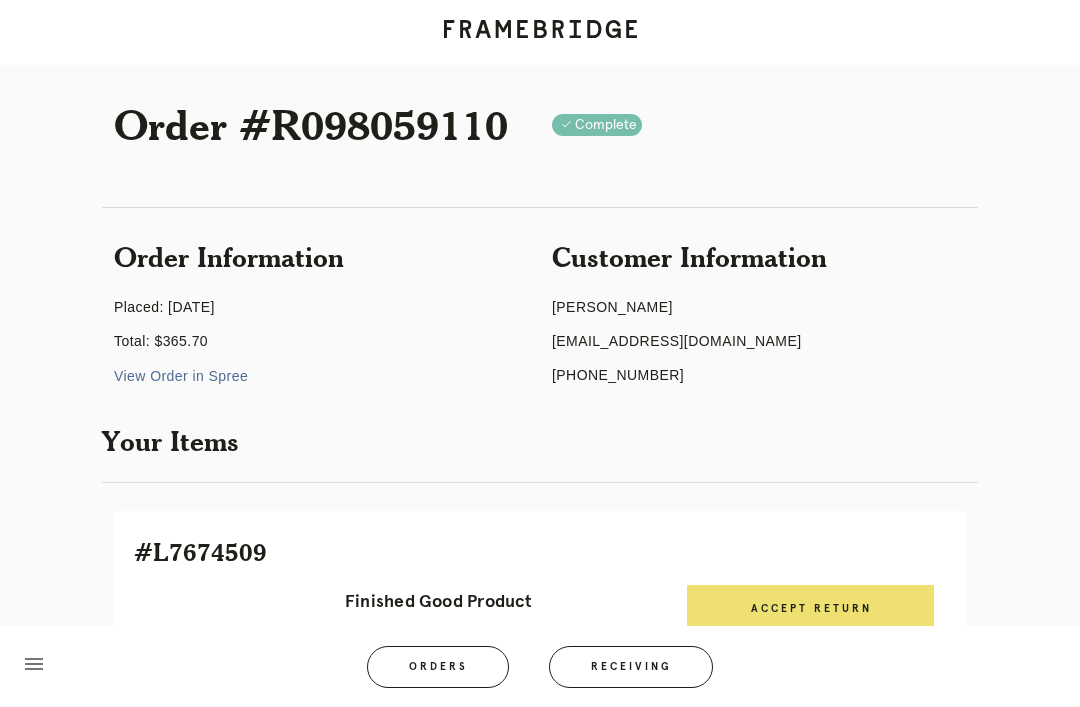 scroll, scrollTop: 20, scrollLeft: 0, axis: vertical 